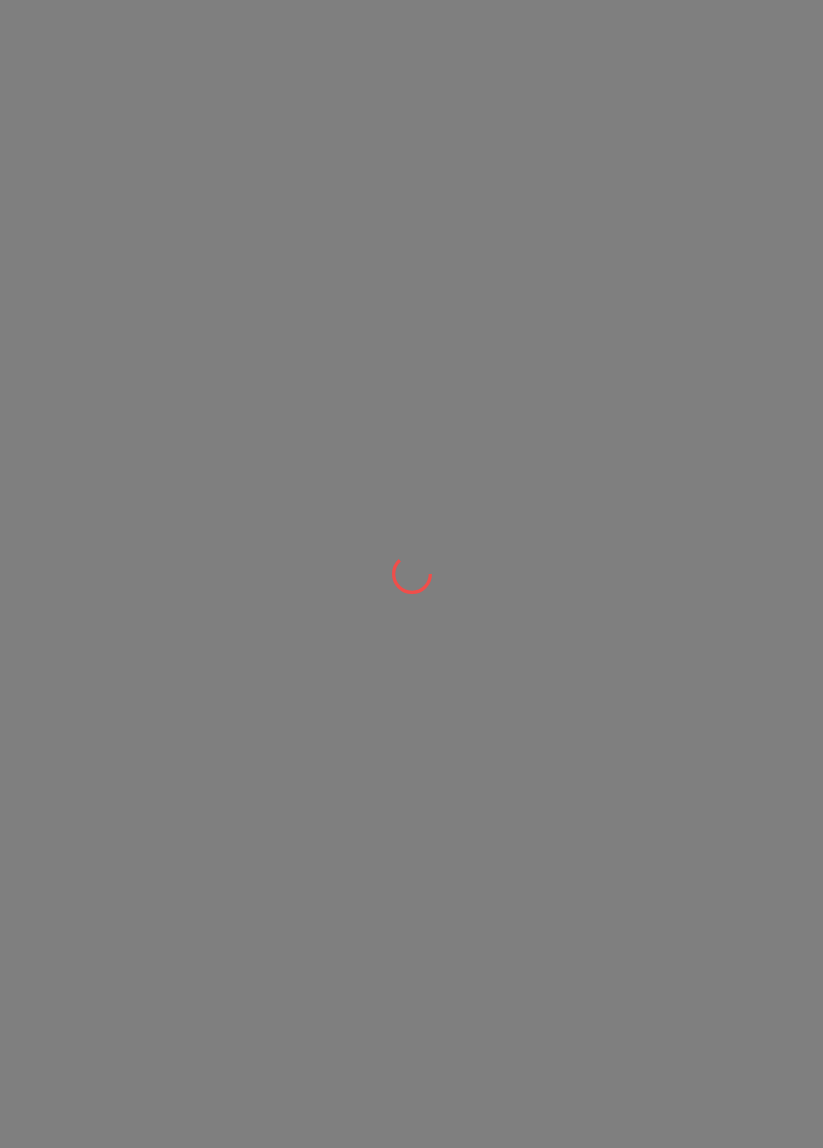 scroll, scrollTop: 0, scrollLeft: 0, axis: both 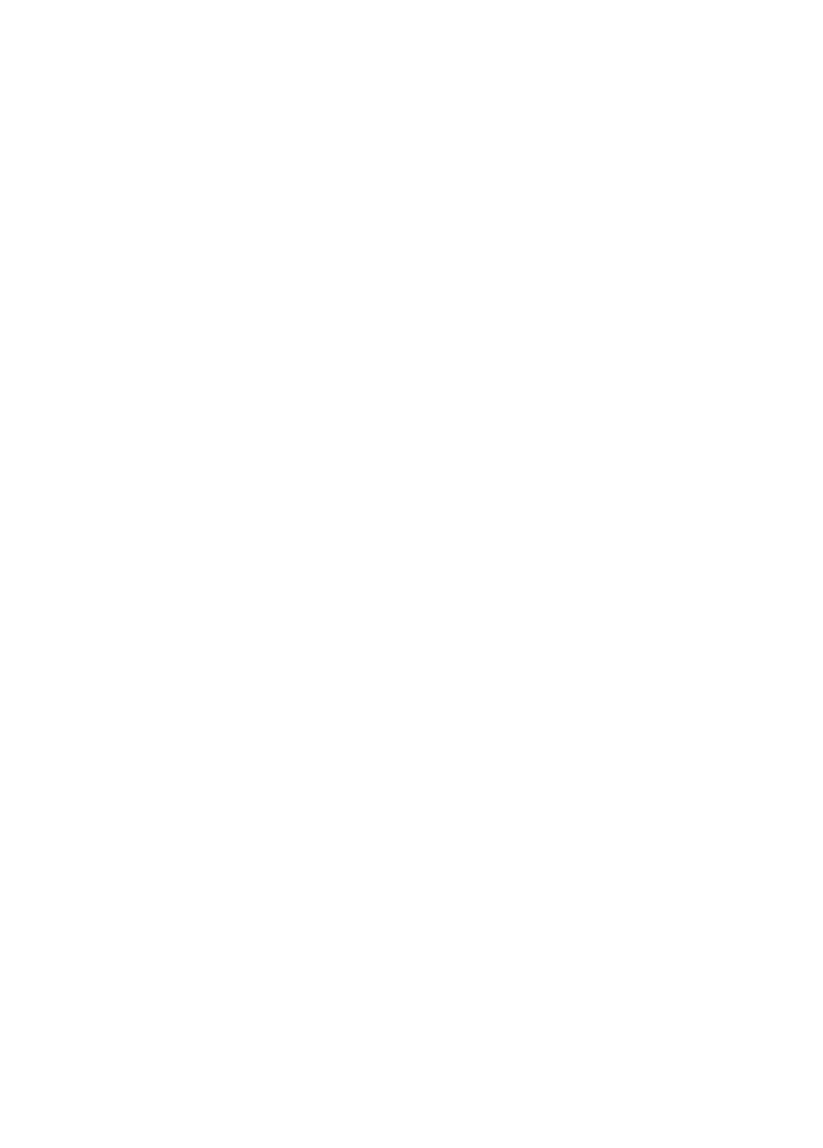 click at bounding box center (411, 0) 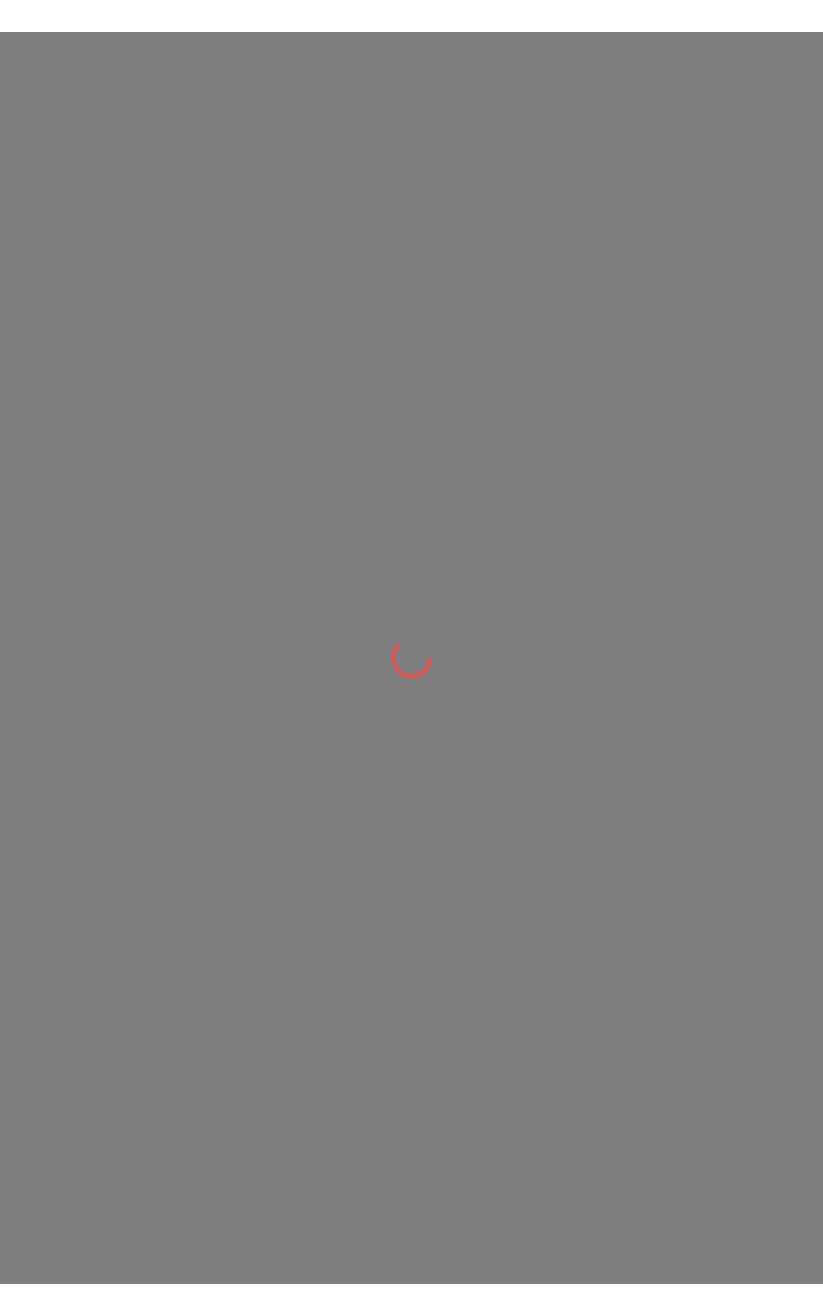 scroll, scrollTop: 0, scrollLeft: 0, axis: both 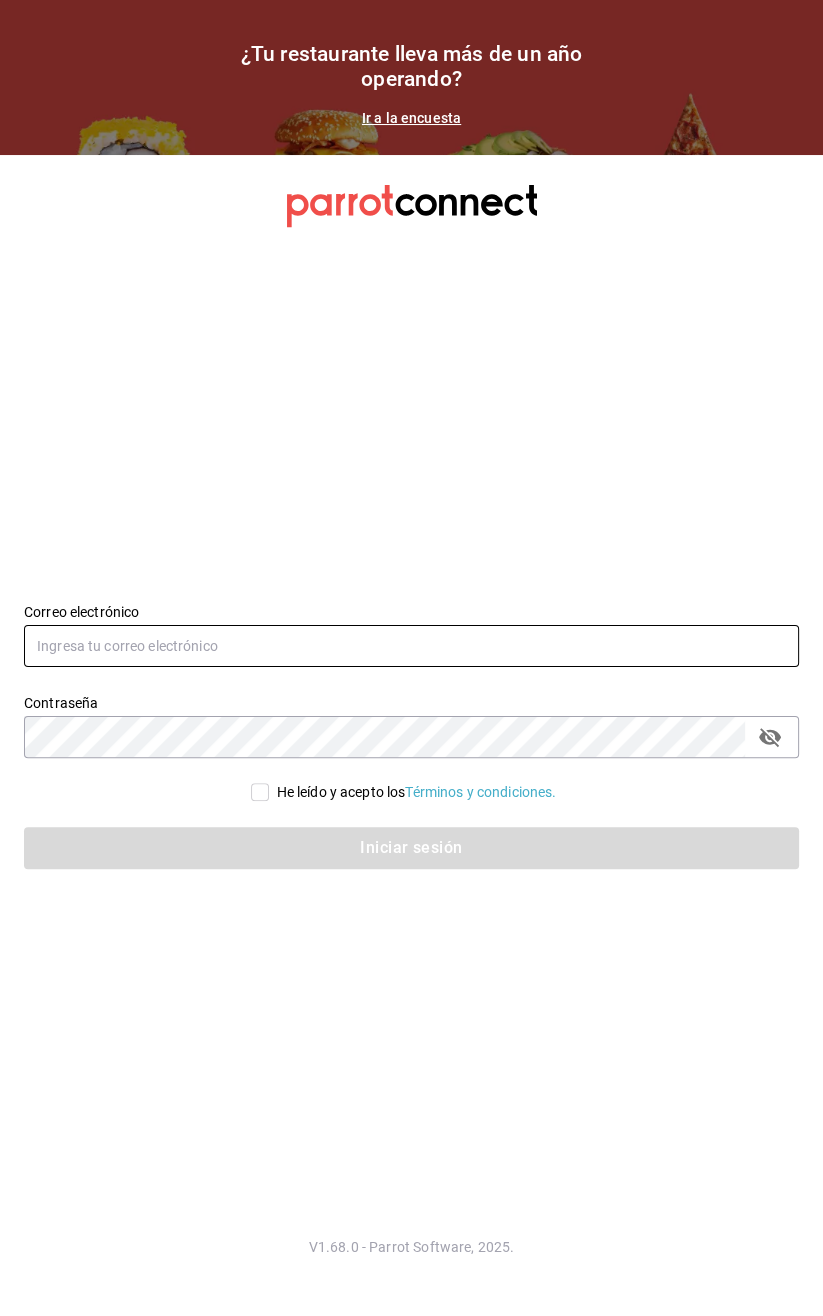 click at bounding box center [411, 646] 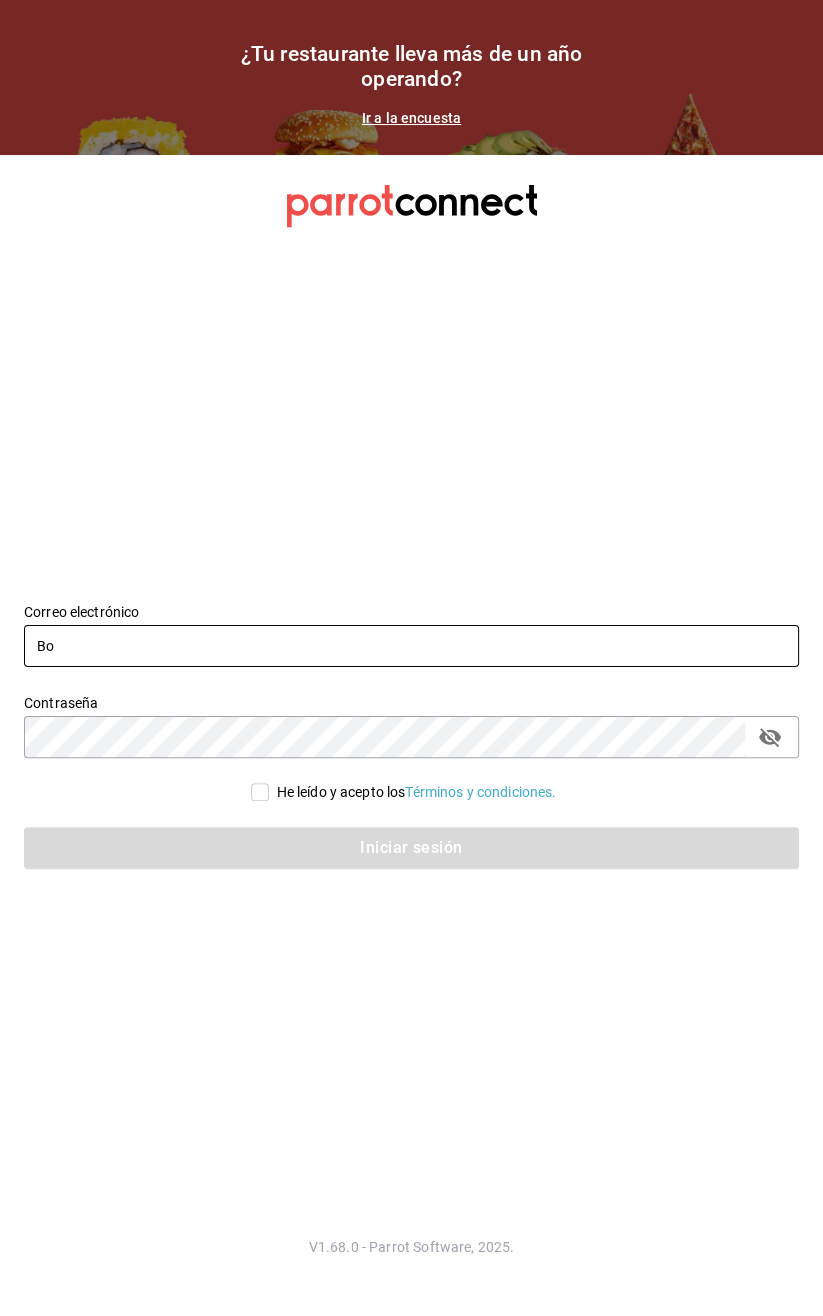 type on "B" 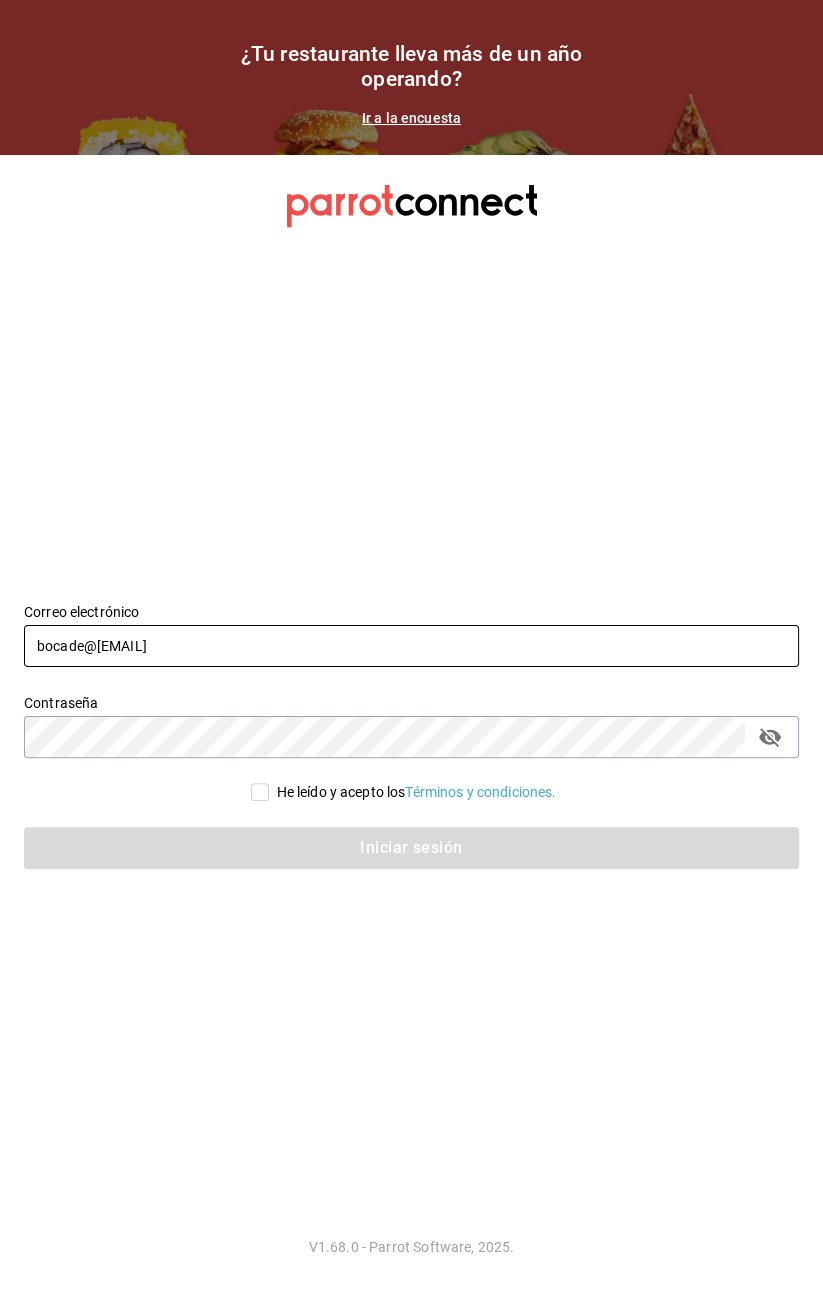 type on "bocade@sierra.com" 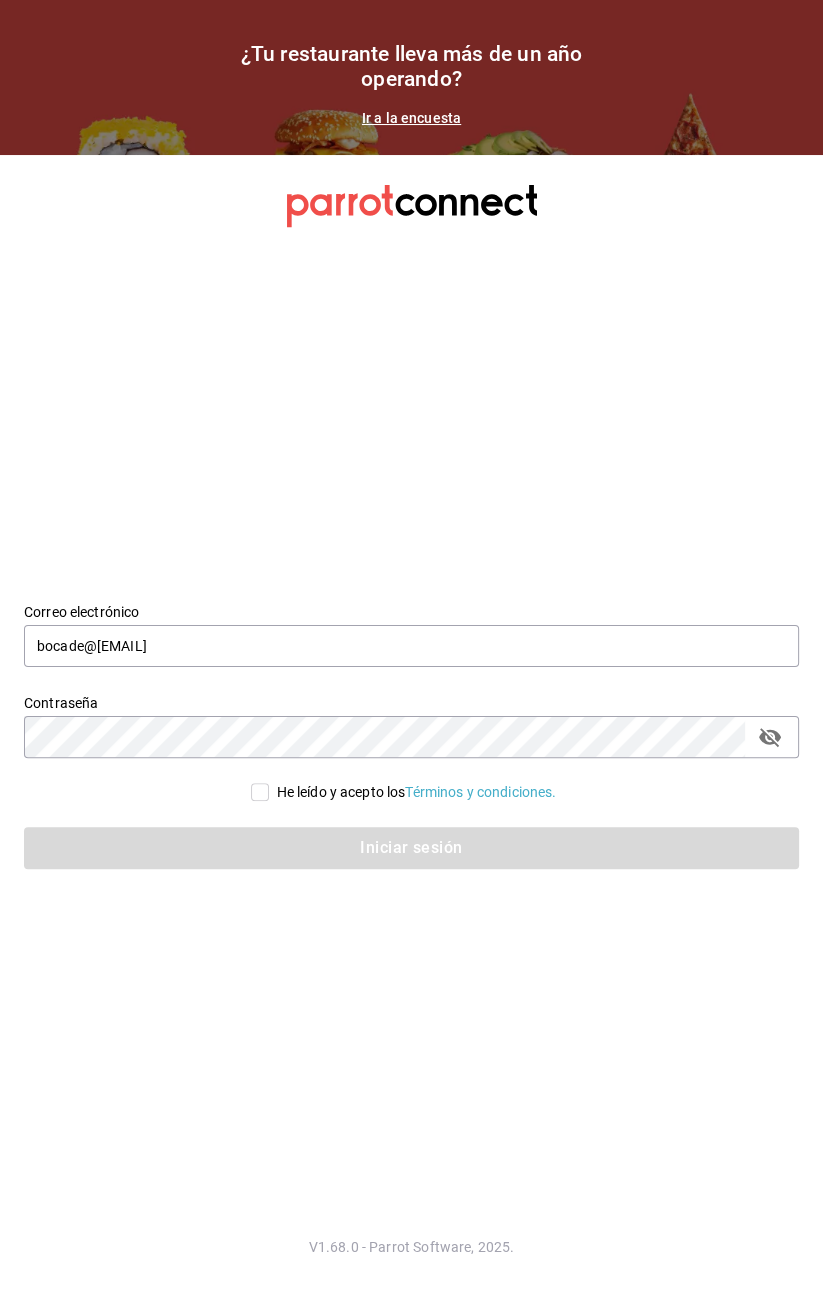 click on "Datos incorrectos. Verifica que tu Correo o Contraseña estén bien escritos. Correo electrónico bocade@sierra.com Contraseña Contraseña He leído y acepto los  Términos y condiciones. Iniciar sesión V1.68.0 - Parrot Software, 2025." at bounding box center [411, 735] 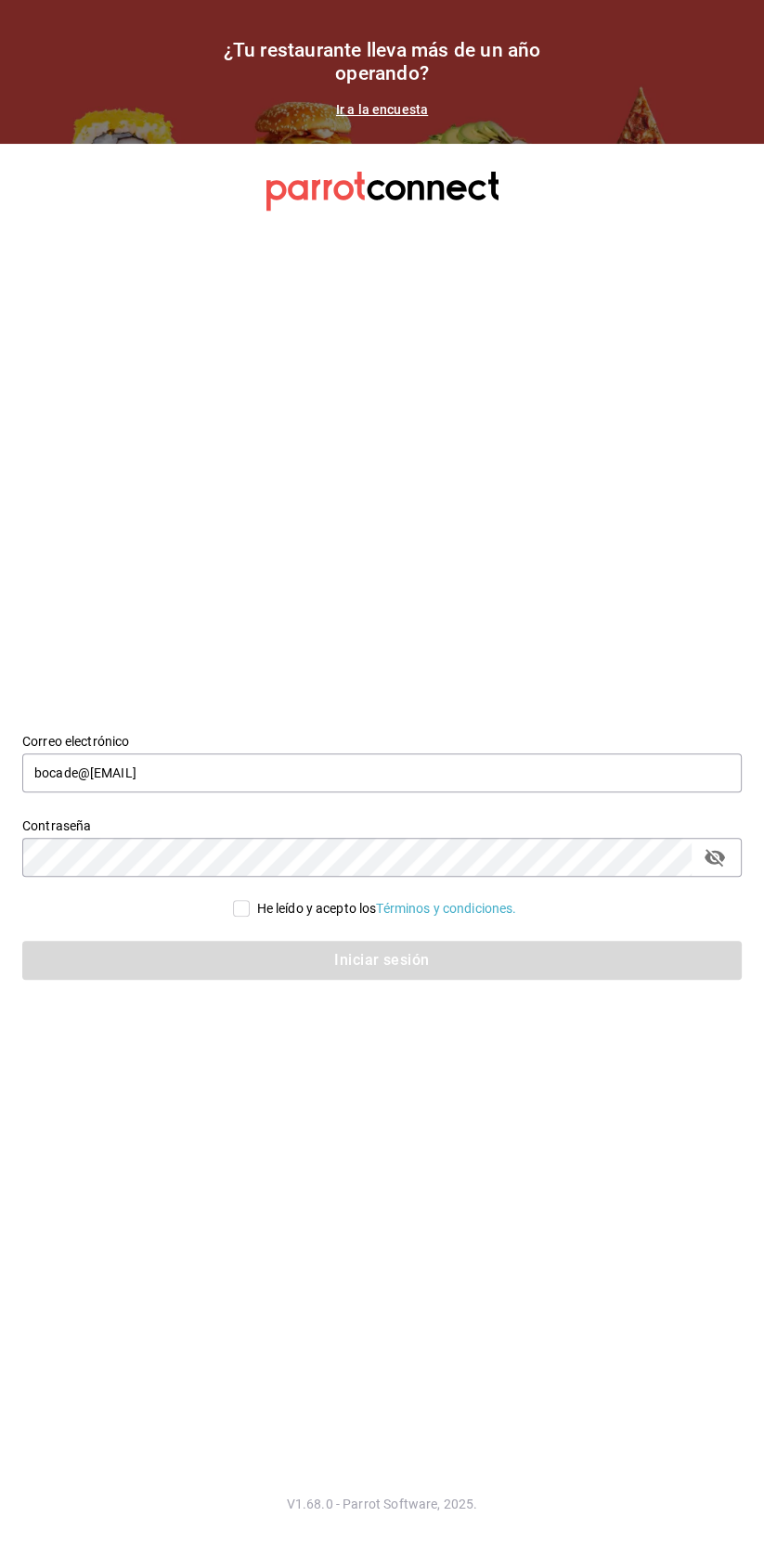click on "Datos incorrectos. Verifica que tu Correo o Contraseña estén bien escritos. Correo electrónico bocade@sierra.com Contraseña Contraseña He leído y acepto los  Términos y condiciones. Iniciar sesión V1.68.0 - Parrot Software, 2025." at bounding box center (382, 855) 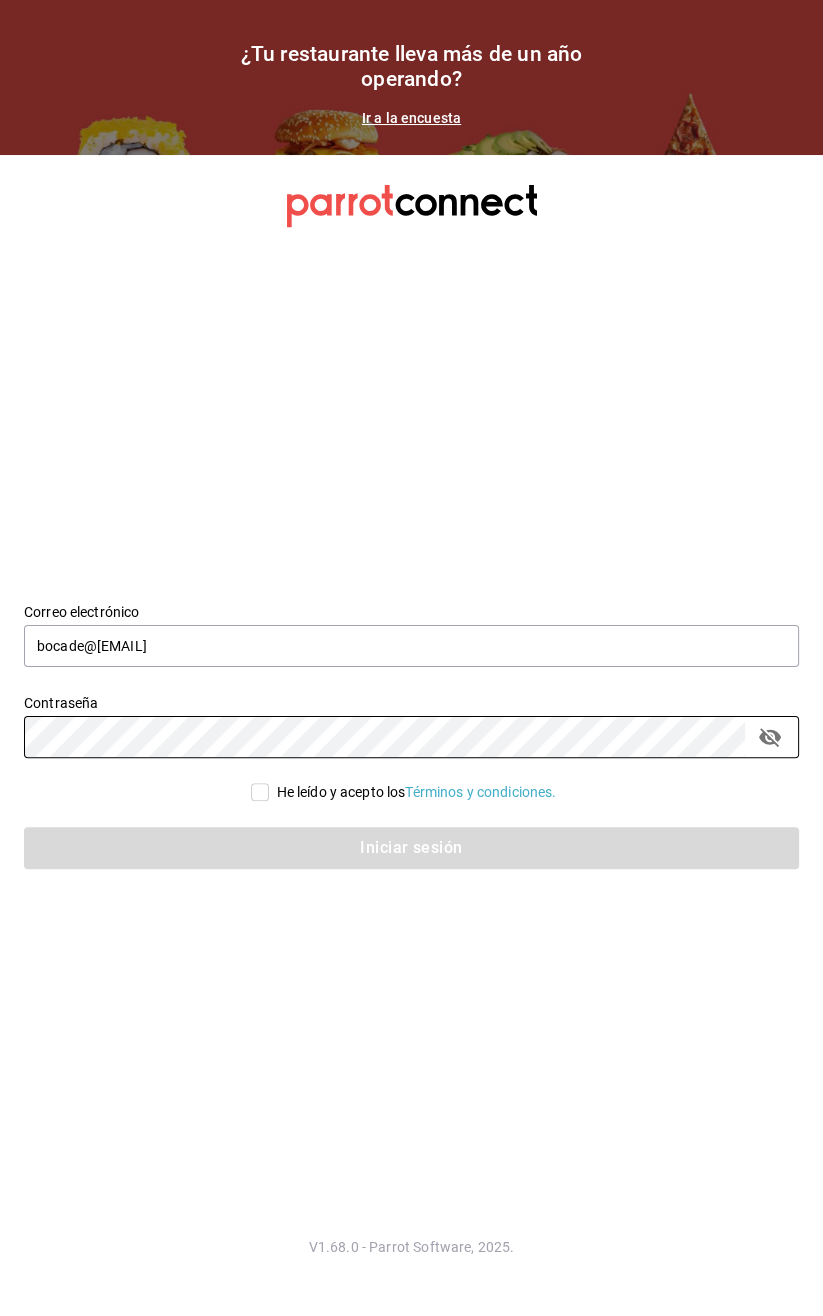 click on "Correo electrónico" at bounding box center [411, 611] 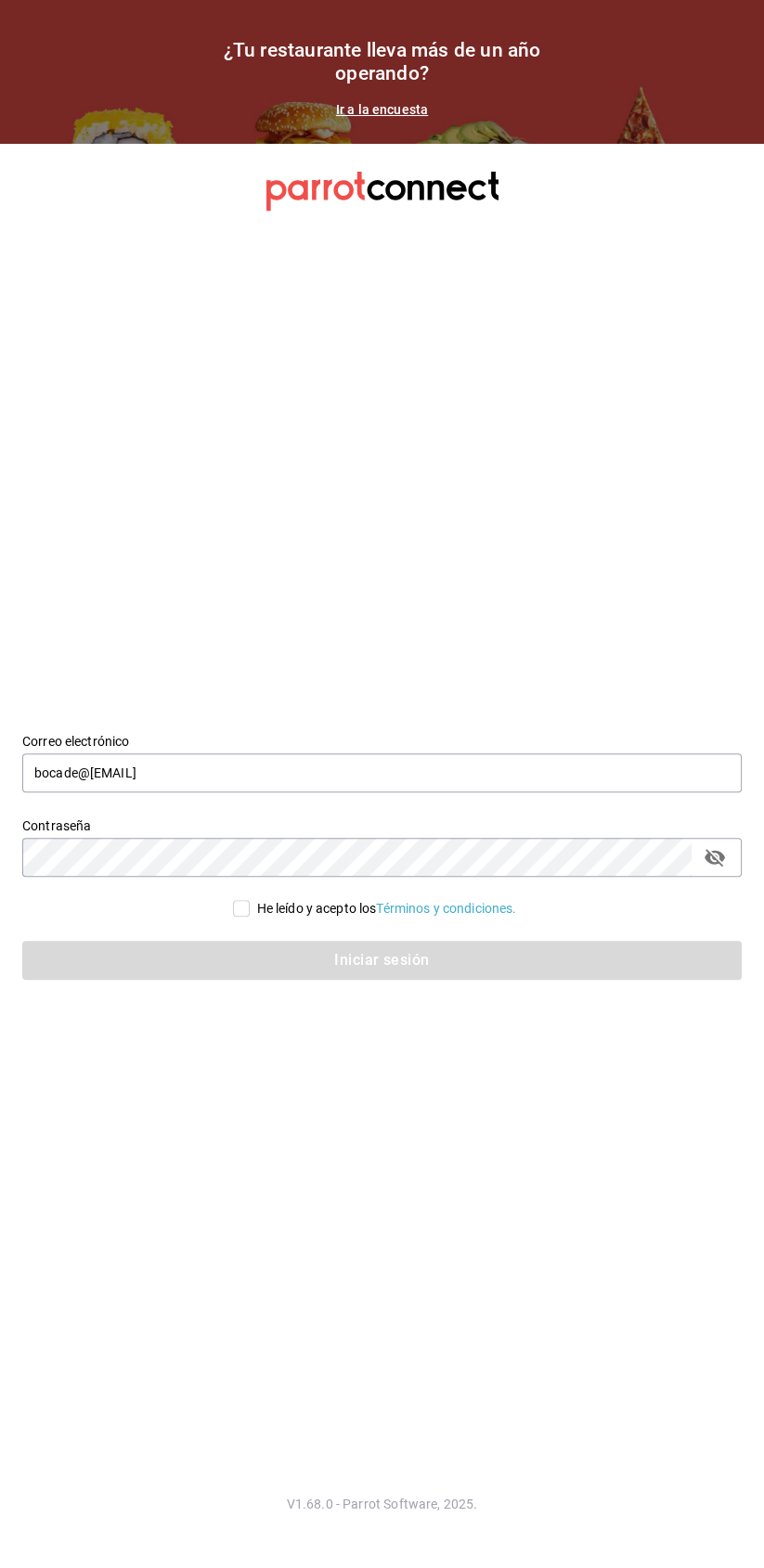 click on "Datos incorrectos. Verifica que tu Correo o Contraseña estén bien escritos. Correo electrónico bocade@sierra.com Contraseña Contraseña He leído y acepto los  Términos y condiciones. Iniciar sesión V1.68.0 - Parrot Software, 2025." at bounding box center [382, 855] 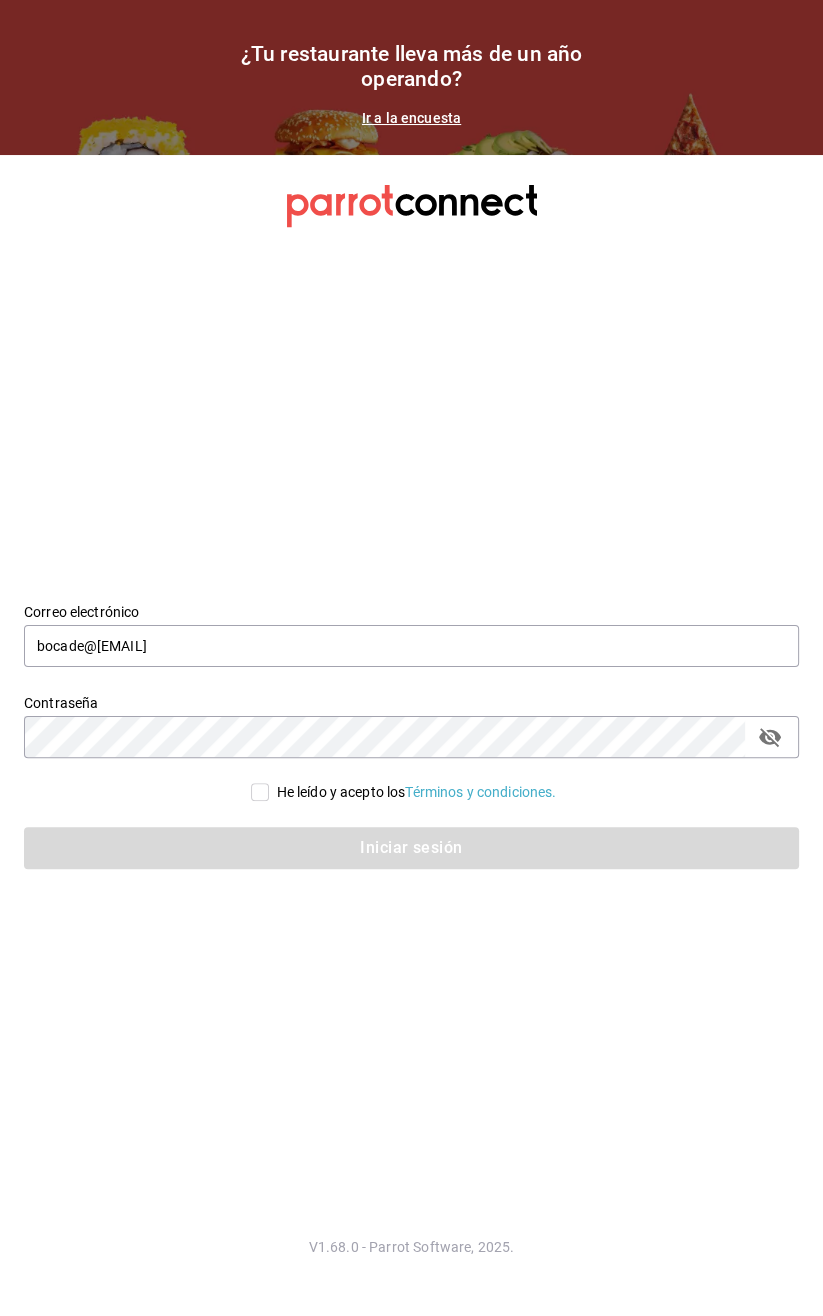 click on "He leído y acepto los  Términos y condiciones." at bounding box center (260, 792) 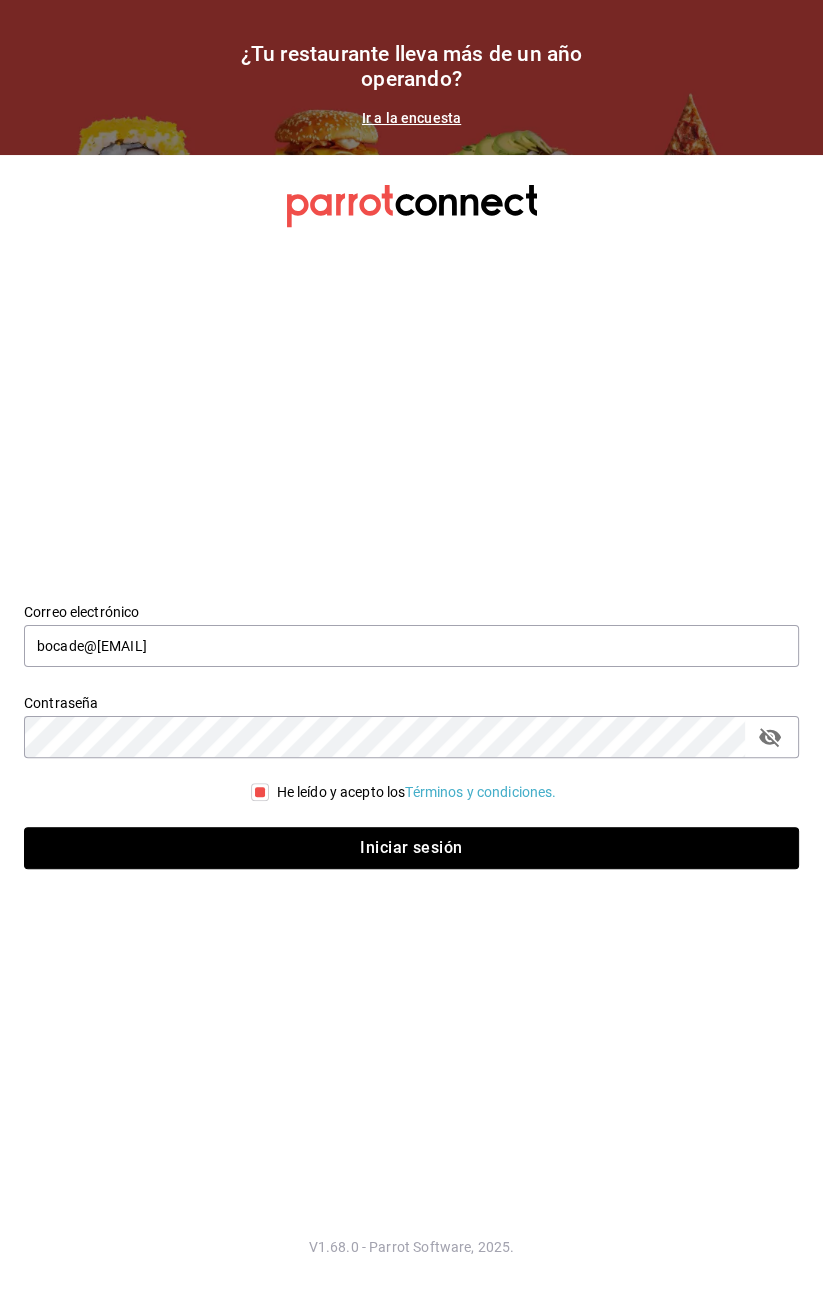 click on "Iniciar sesión" at bounding box center [411, 848] 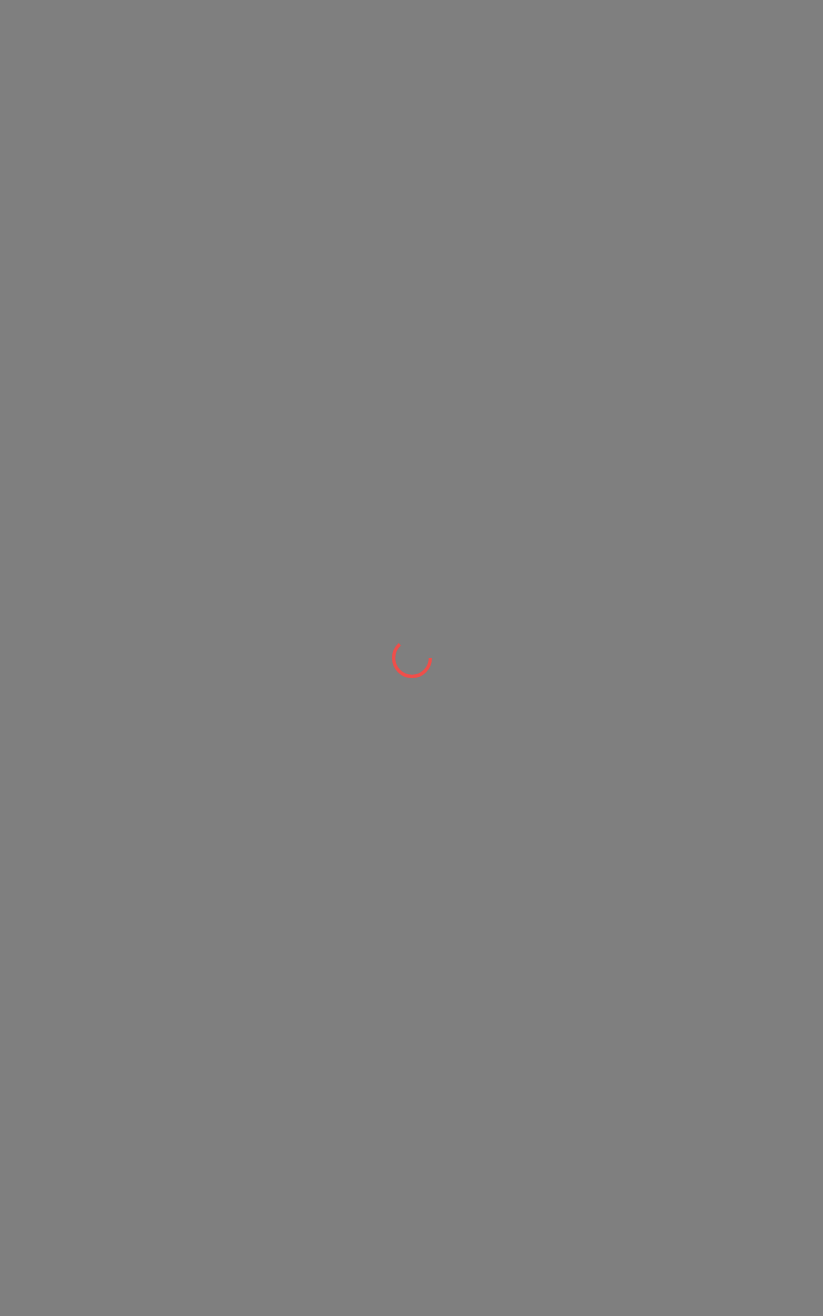 scroll, scrollTop: 0, scrollLeft: 0, axis: both 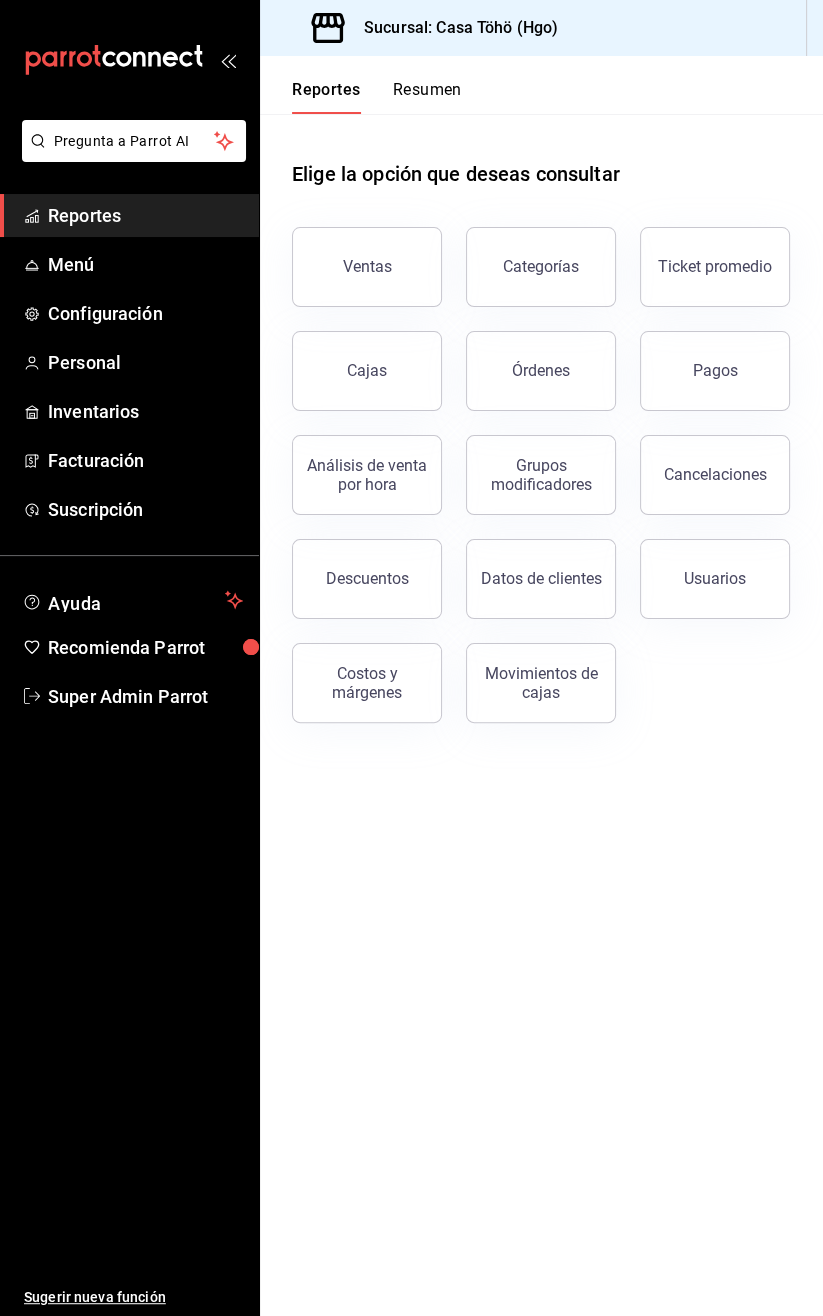 click on "Personal" at bounding box center [145, 362] 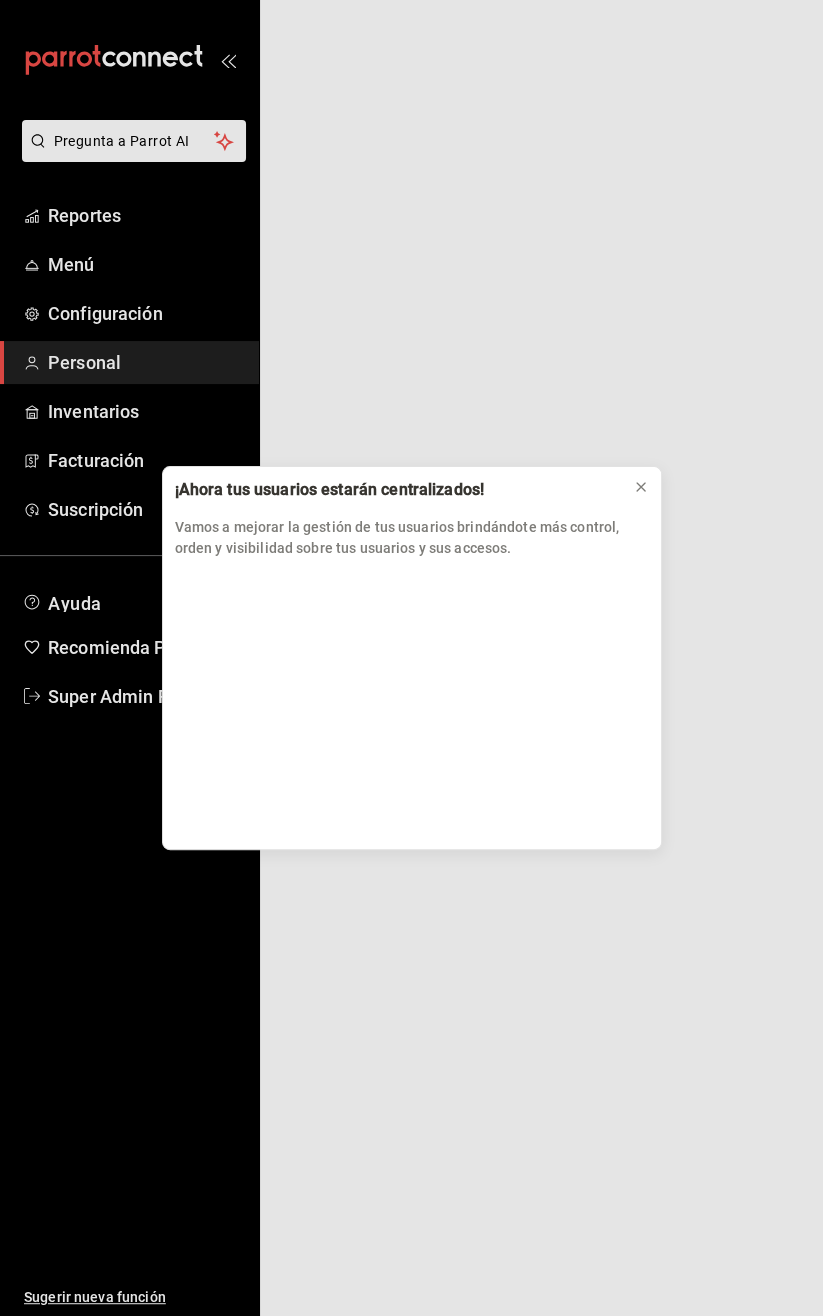 click on "¡Ahora tus usuarios estarán centralizados! Vamos a mejorar la gestión de tus usuarios brindándote más control, orden y visibilidad sobre tus usuarios y sus accesos." at bounding box center [411, 658] 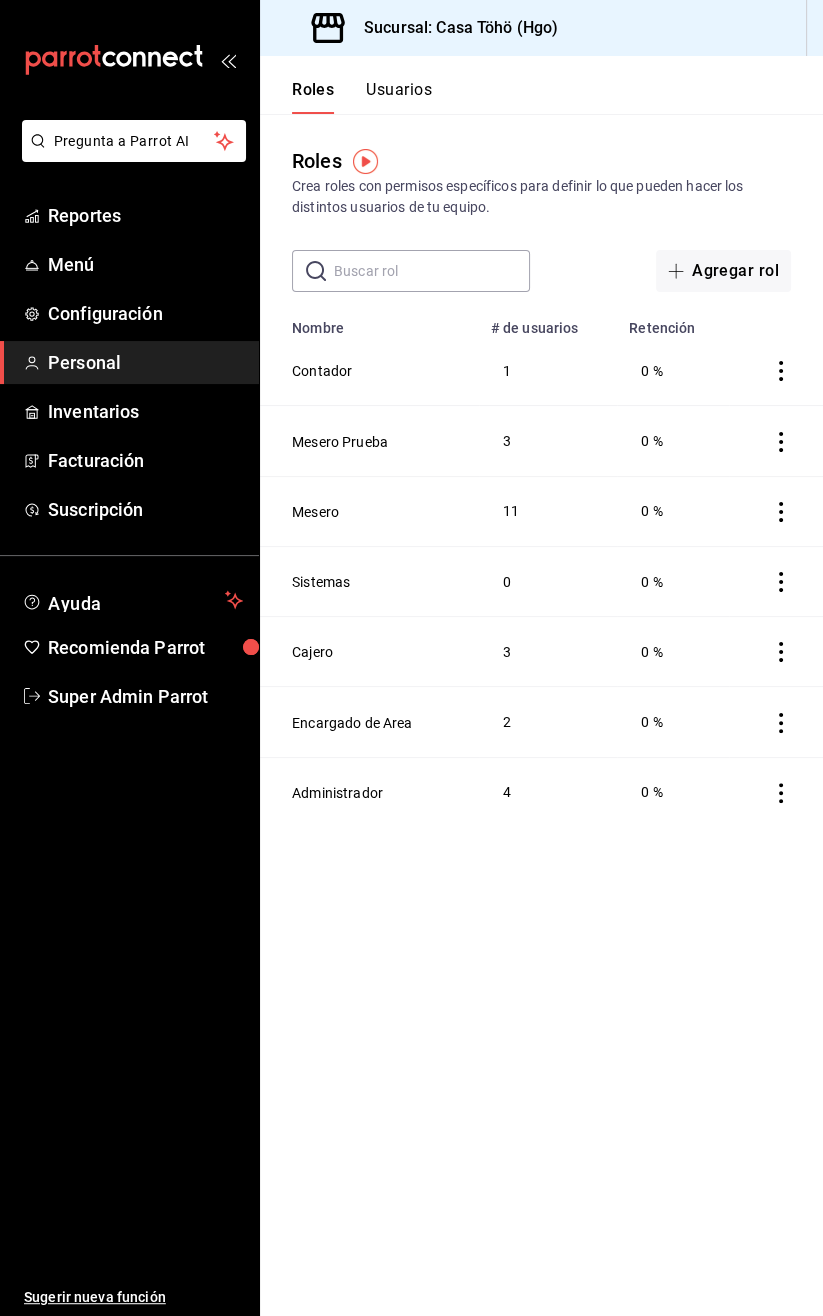 click on "0 %" at bounding box center [673, 511] 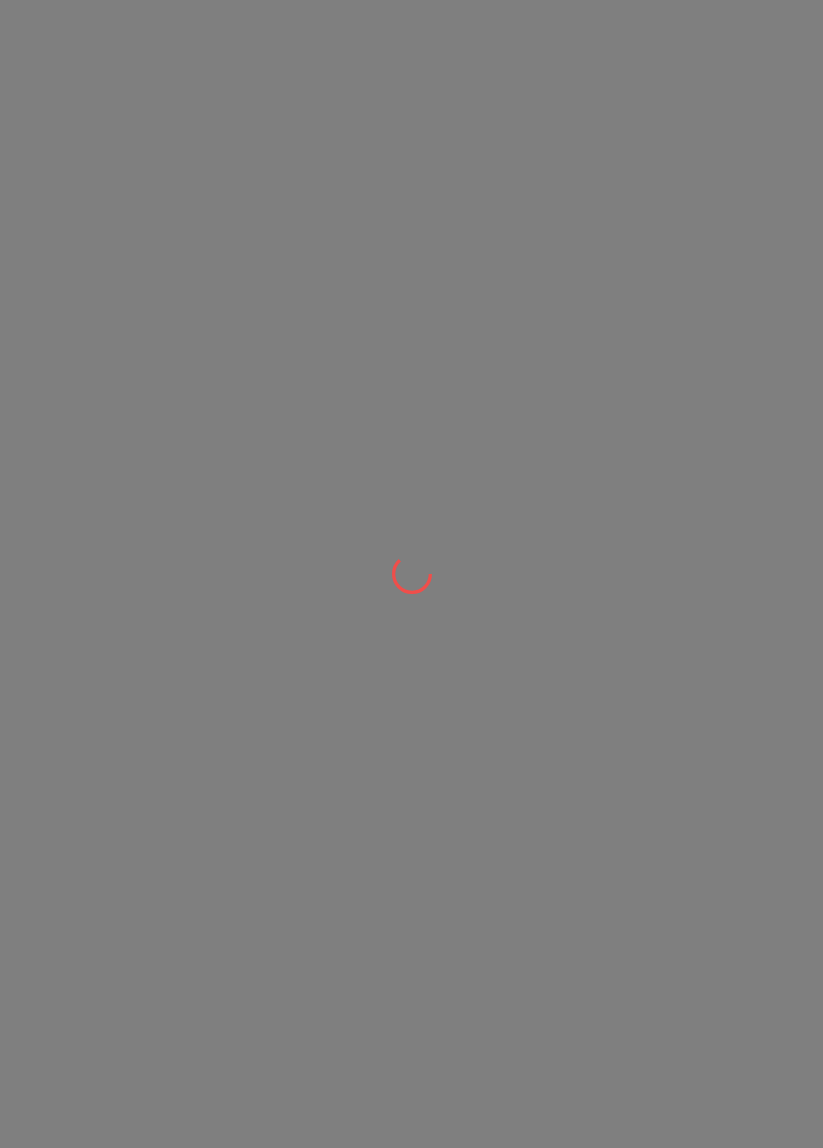 scroll, scrollTop: 0, scrollLeft: 0, axis: both 